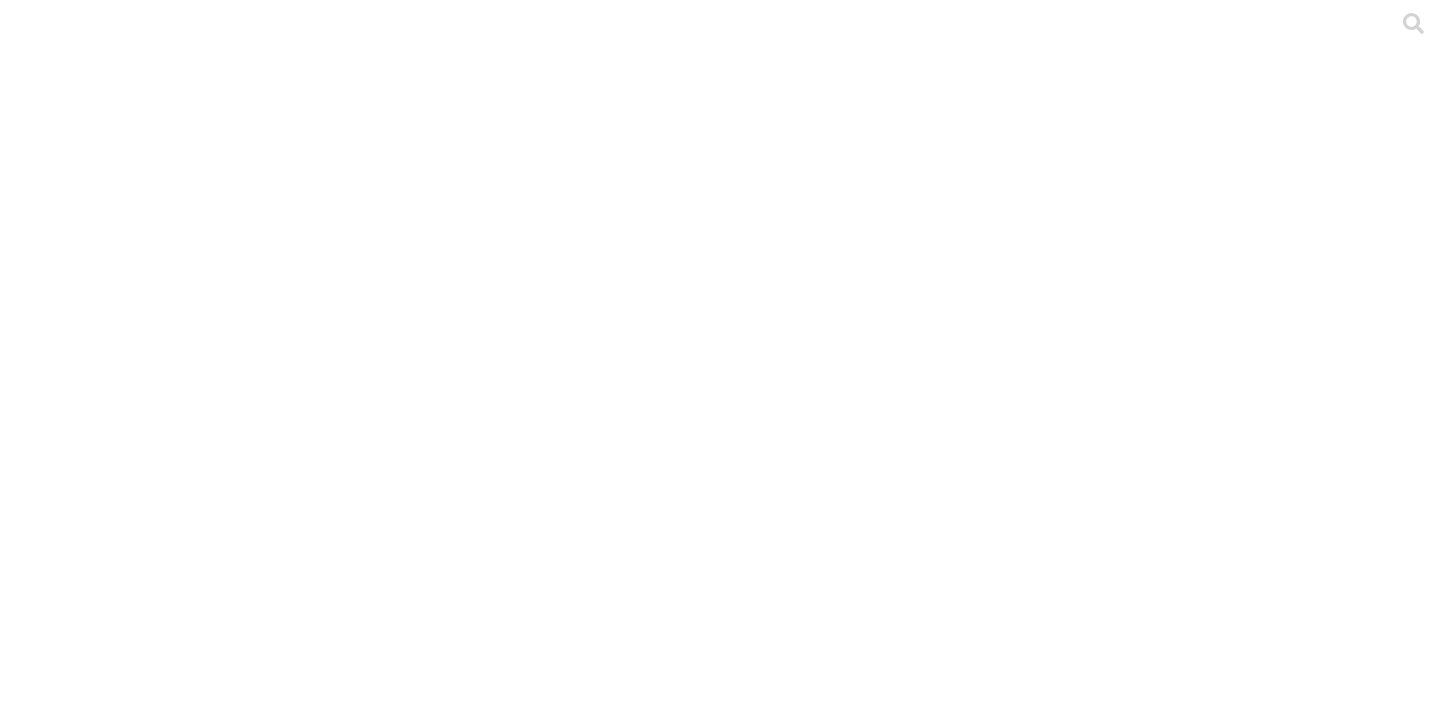 scroll, scrollTop: 0, scrollLeft: 0, axis: both 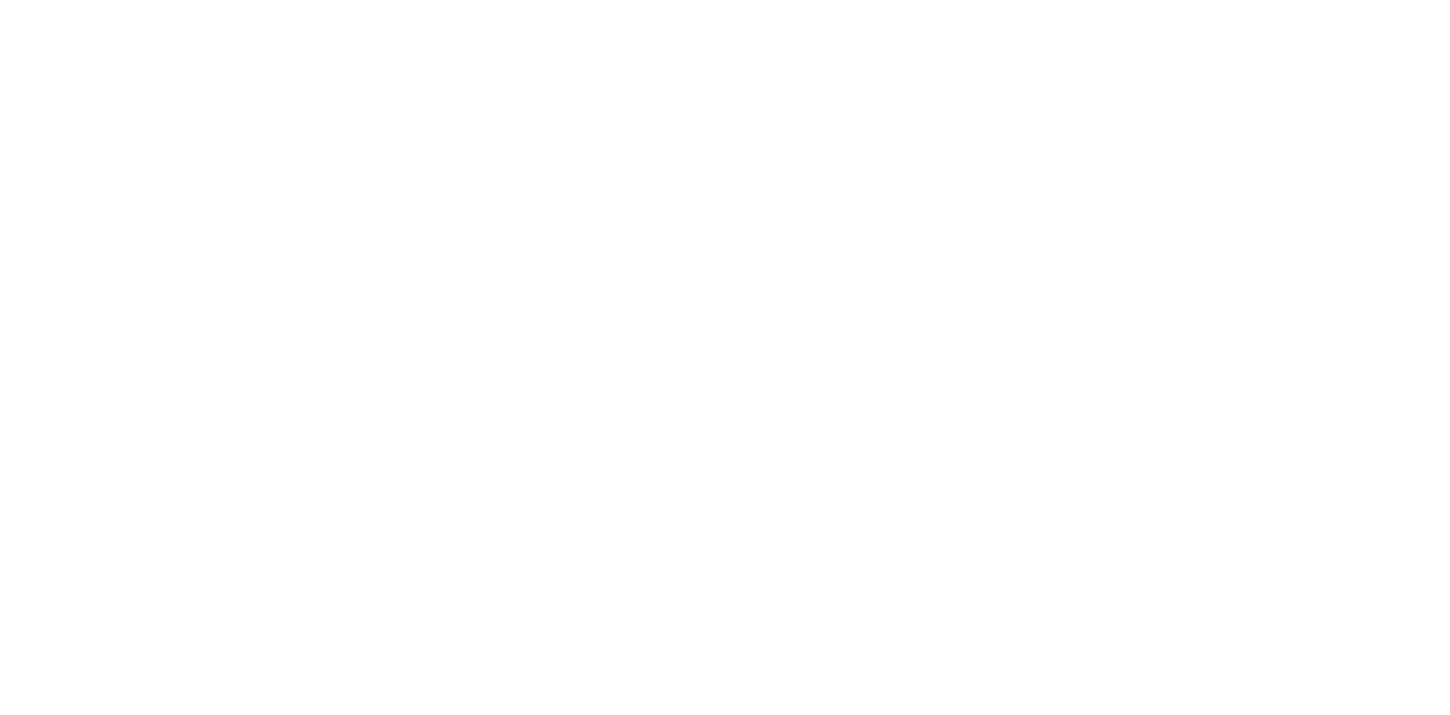 click on "Upload Agriness" at bounding box center (725, 2453) 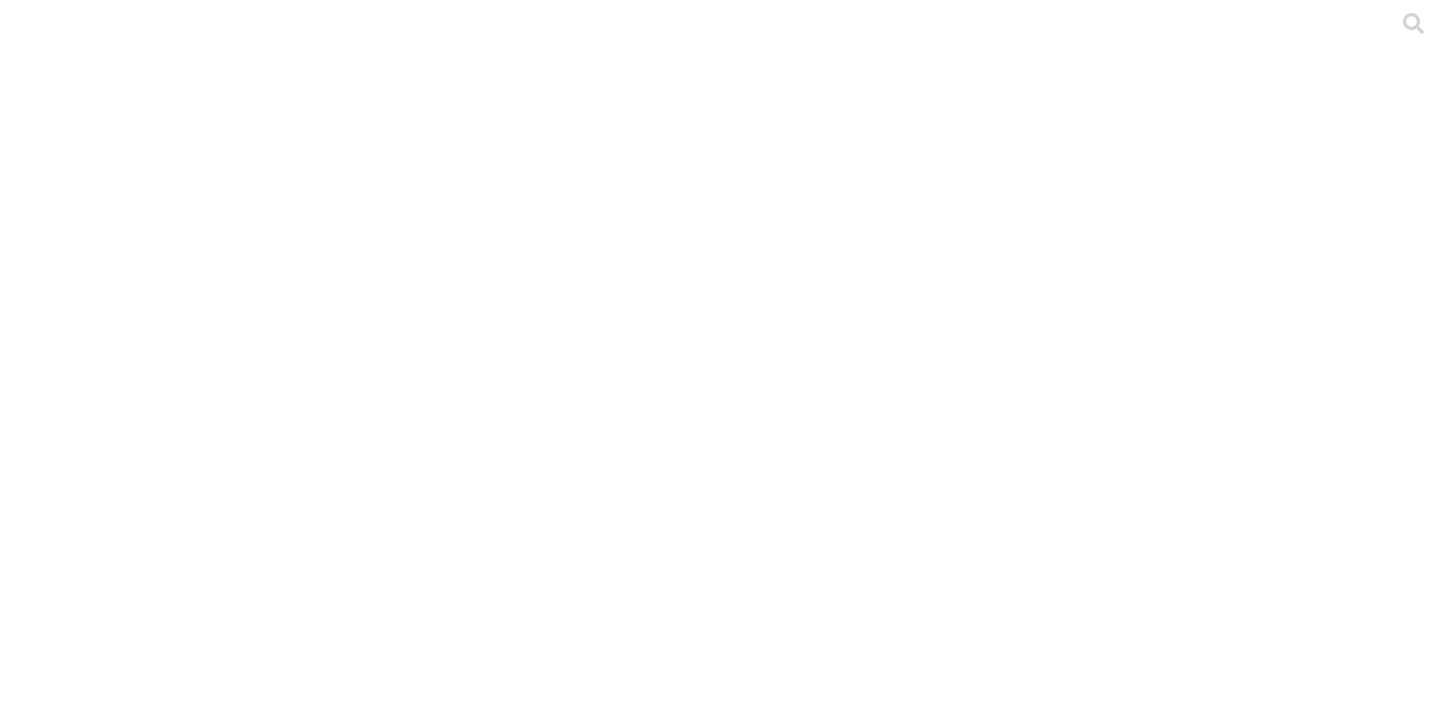 click on ".cls-1 {
fill: #d6d6d6;
}
ETL" at bounding box center [725, 3092] 